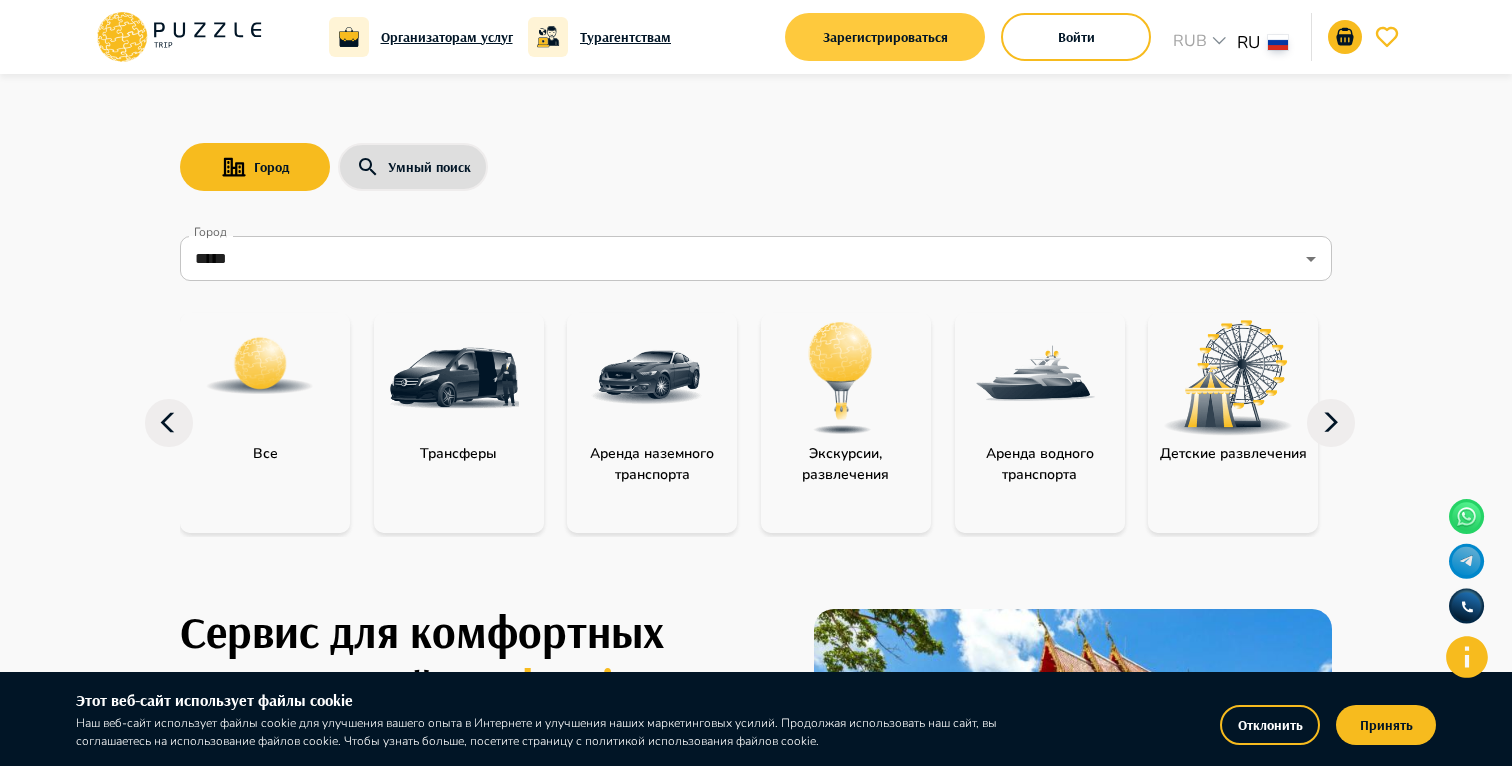 scroll, scrollTop: 0, scrollLeft: 0, axis: both 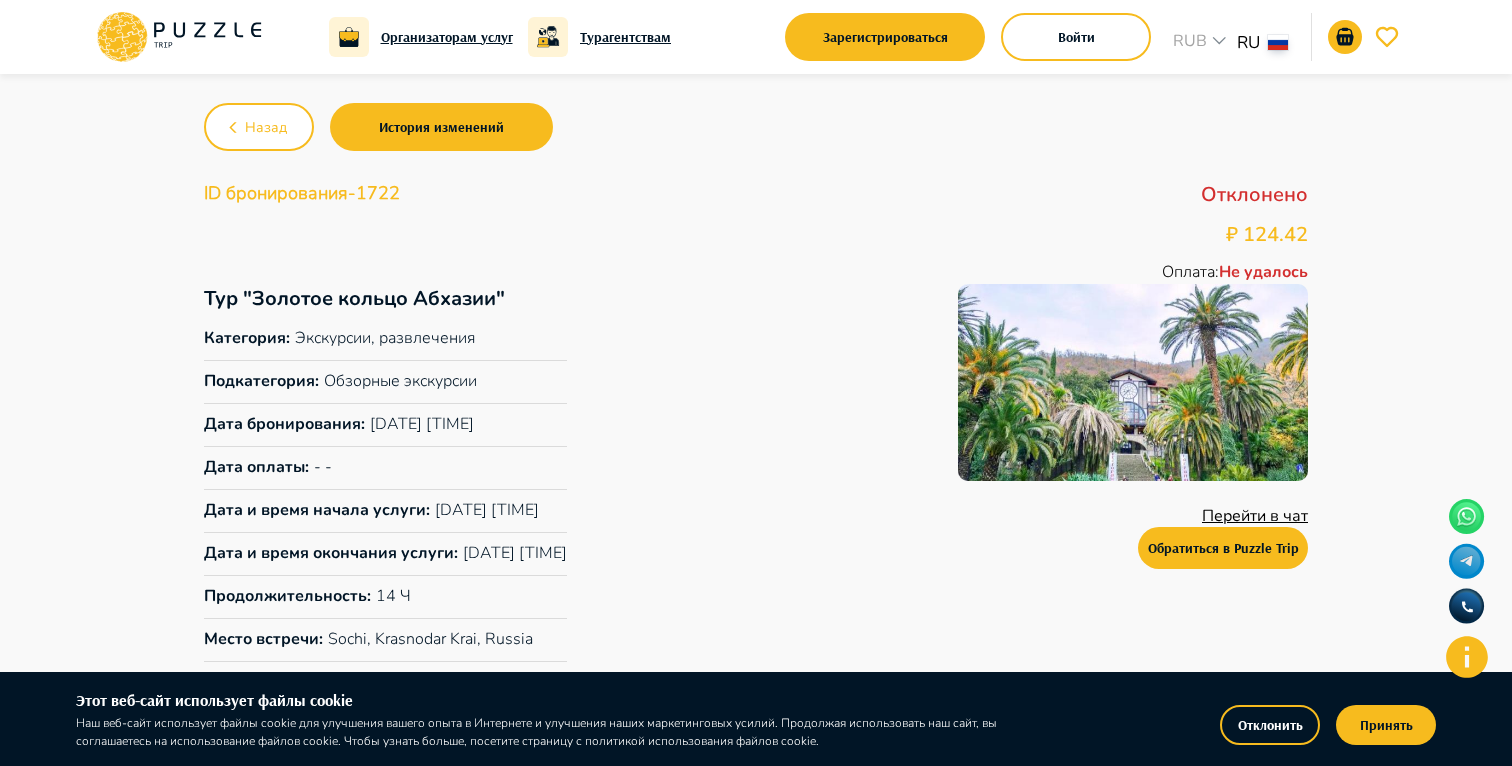 click on "ID бронирования  - 1722" at bounding box center [302, 195] 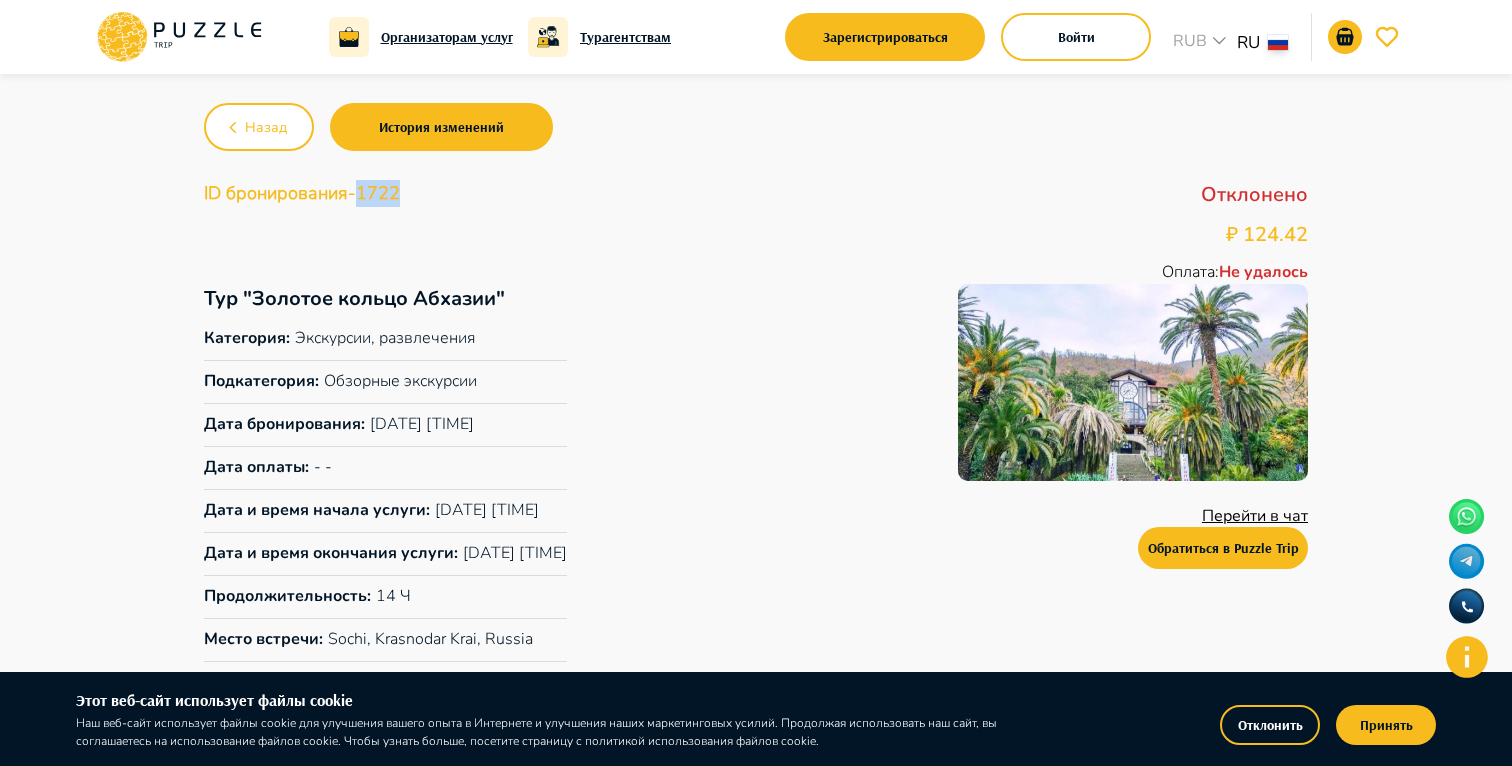 click on "ID бронирования  - 1722" at bounding box center [302, 195] 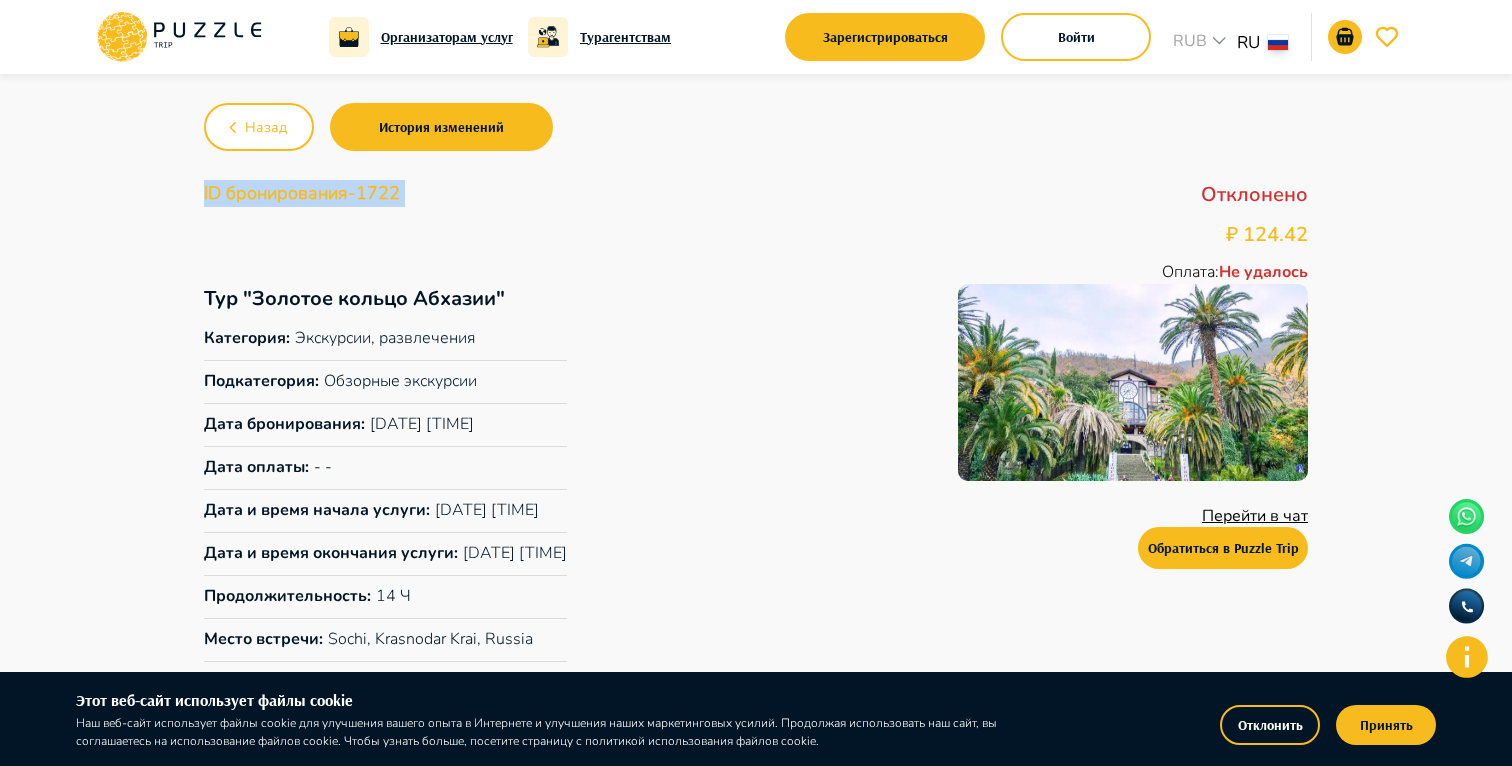 click on "ID бронирования  - 1722" at bounding box center [302, 195] 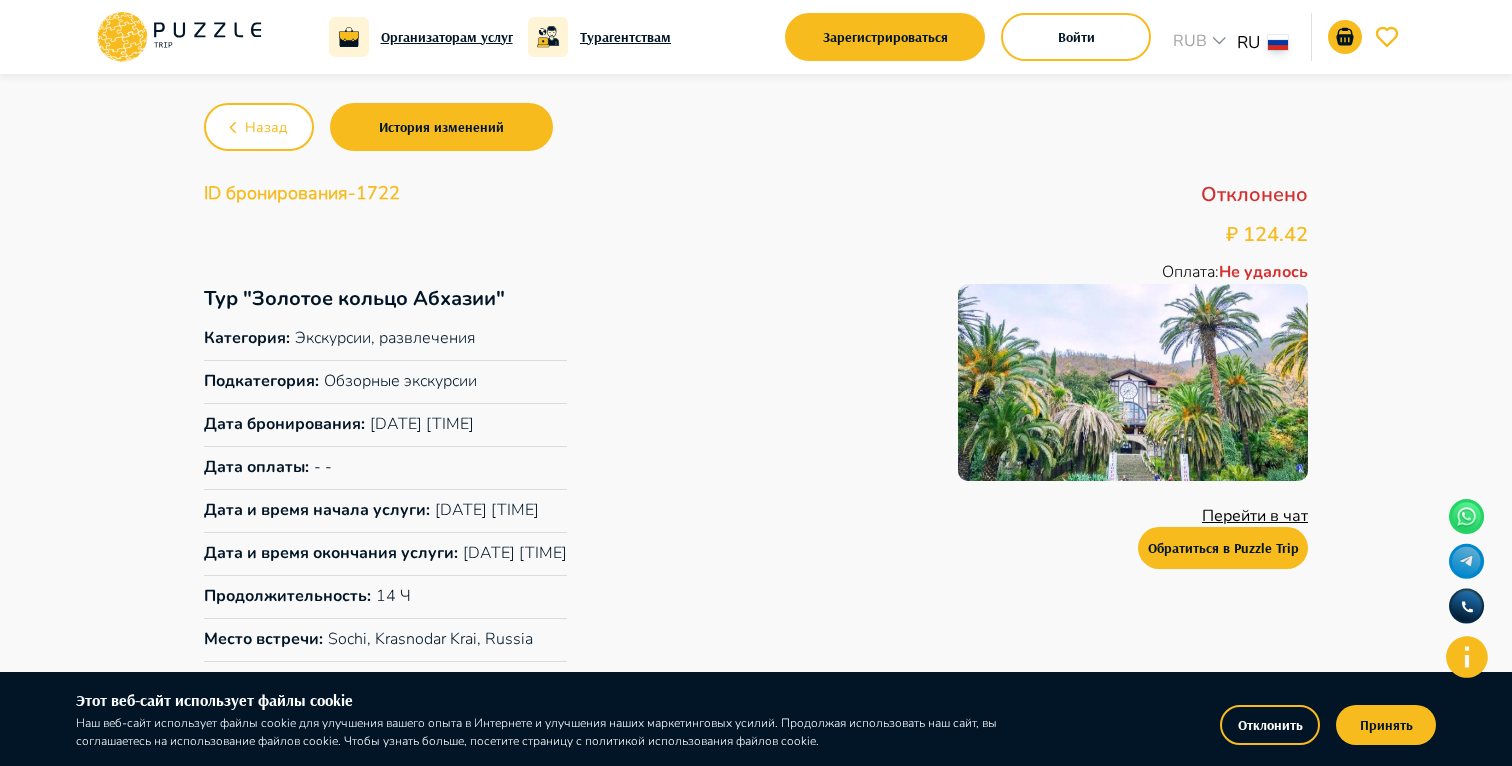 click on "Отклонено" at bounding box center (1254, 195) 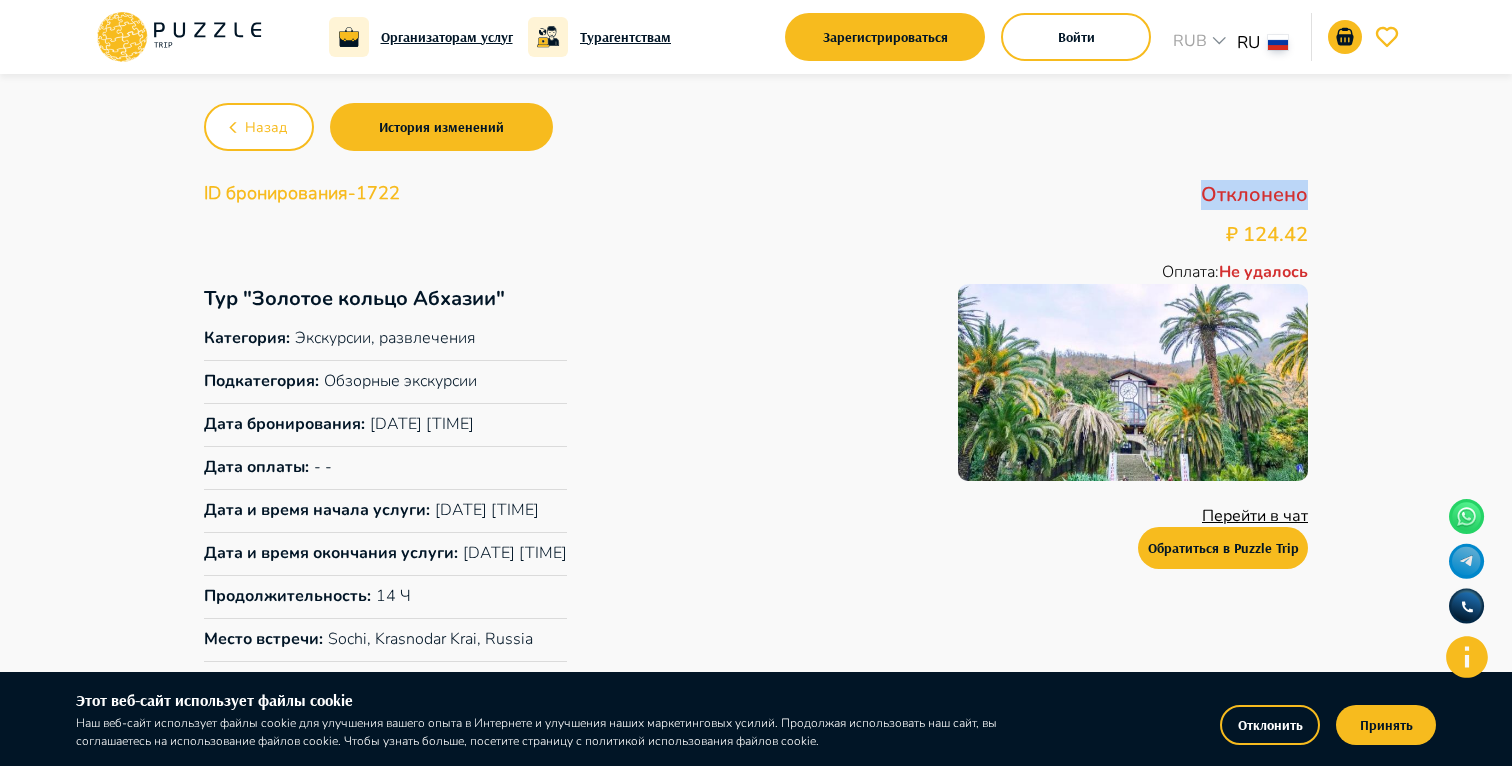click on "Отклонено" at bounding box center (1254, 195) 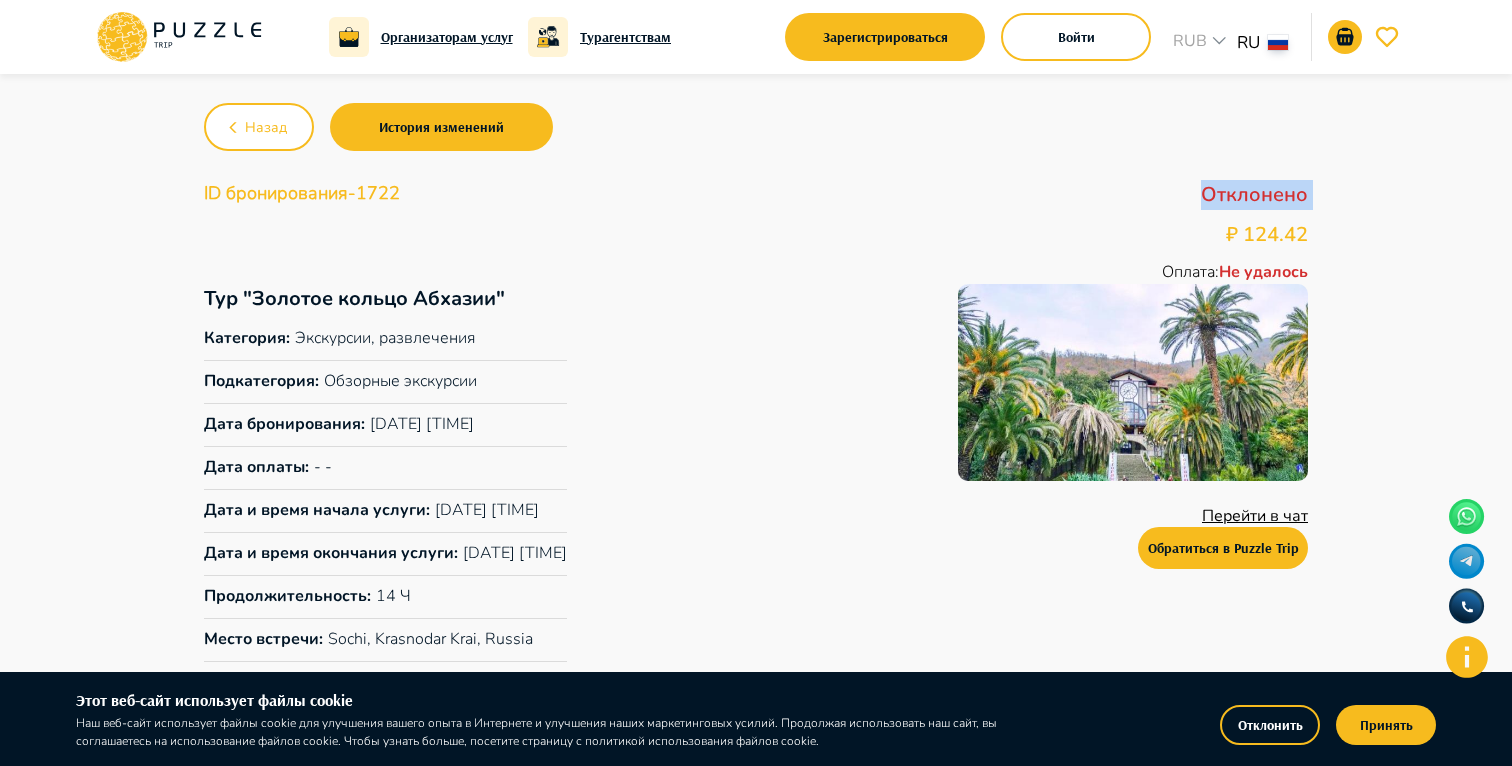 click on "Отклонено" at bounding box center [1254, 195] 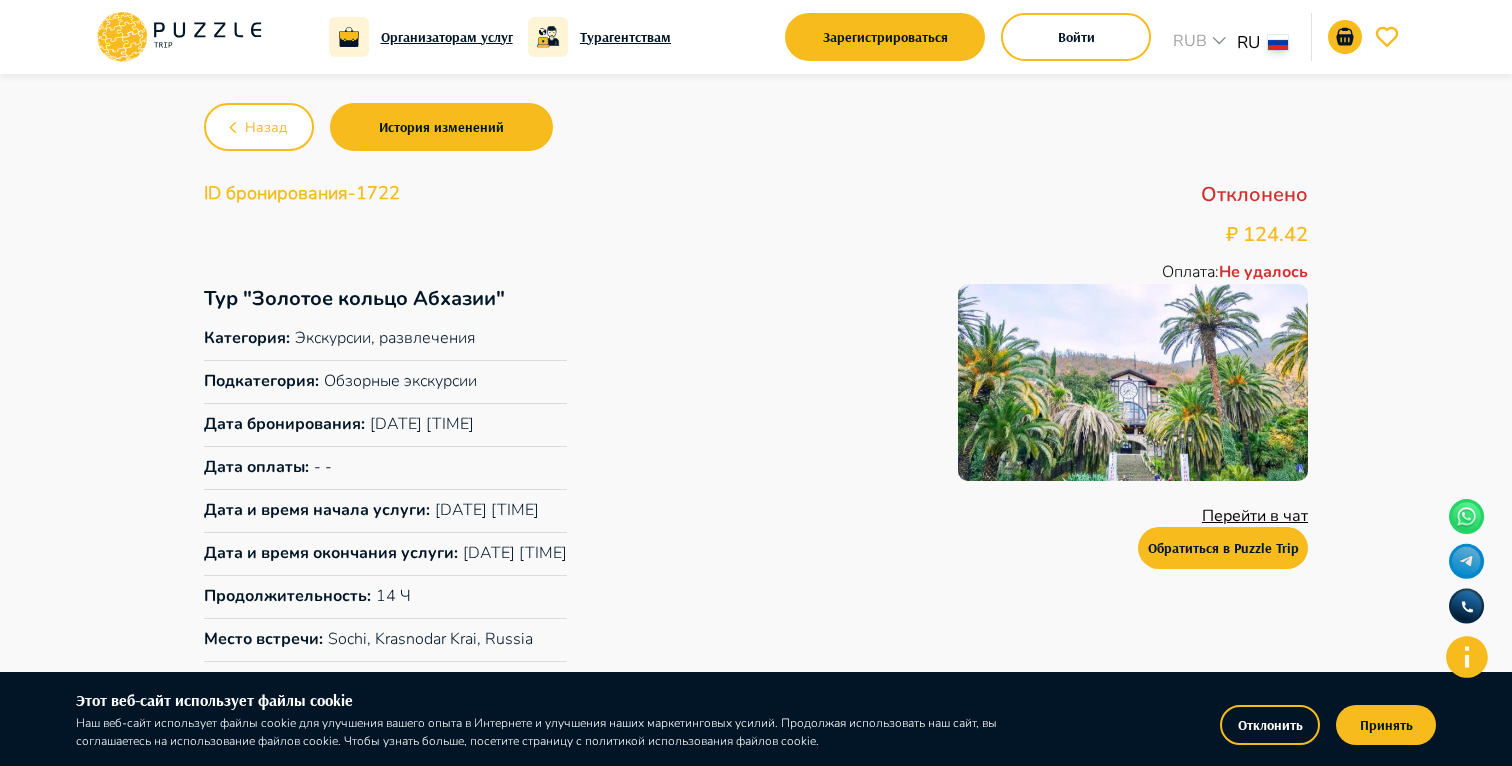 click on "Тур "Золотое кольцо Абхазии" Категория : Экскурсии, развлечения Подкатегория : Обзорные экскурсии Дата бронирования : 07/08/2025 02:54 Дата оплаты : - - Дата и время начала услуги : 19/08/2025 05:00 Дата и время окончания услуги : 19/08/2025 19:00 Продолжительность : 14 Ч Место встречи : Sochi, Krasnodar Krai, Russia Взрослый билет (12+ ) (x1) : ₽ 120.35 Клиент : Vladimir Prutyan Организатор услуг : wonderfull peace  Номер телефона : +37477978545 Перейти в чат Обратиться в Puzzle Trip" at bounding box center (756, 563) 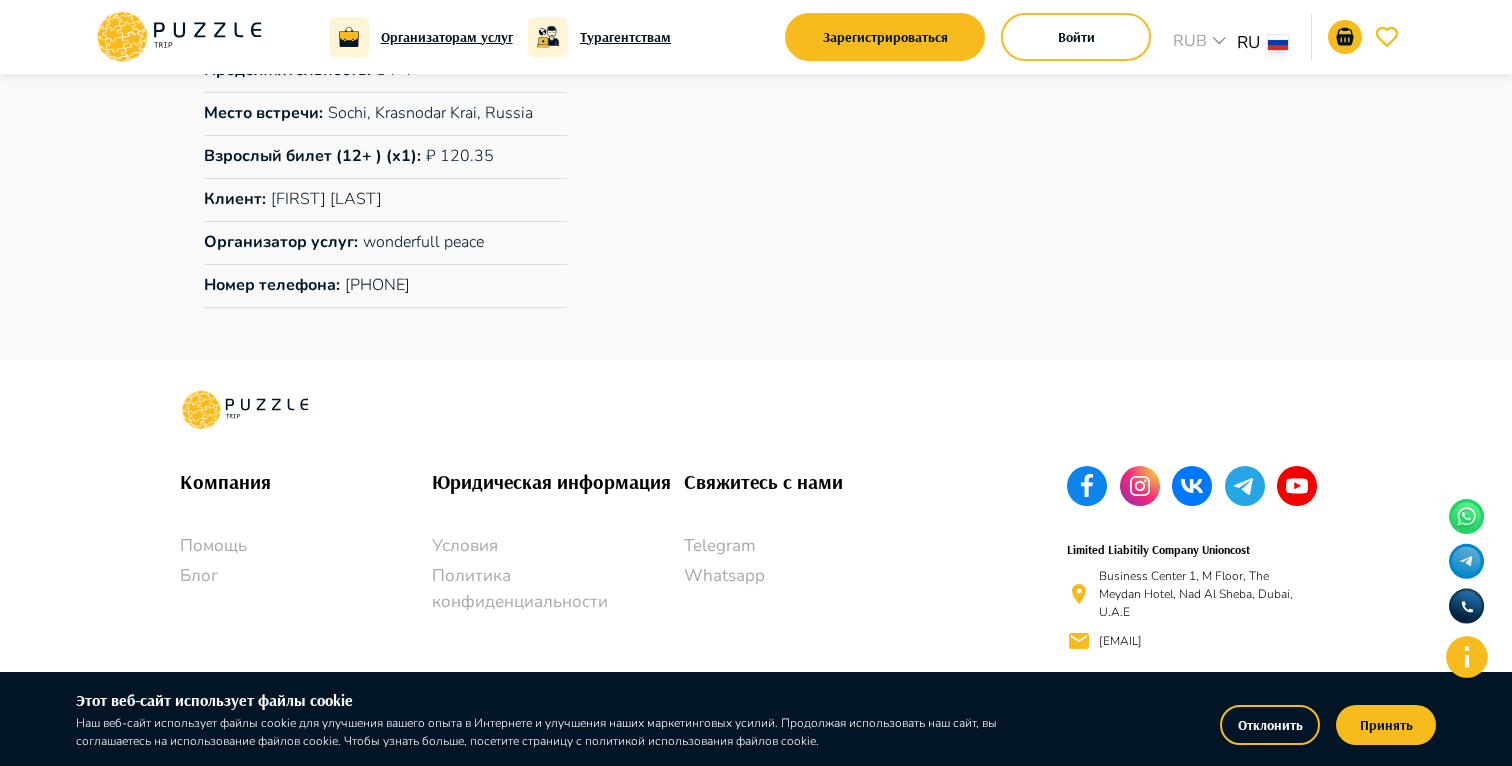 scroll, scrollTop: 0, scrollLeft: 0, axis: both 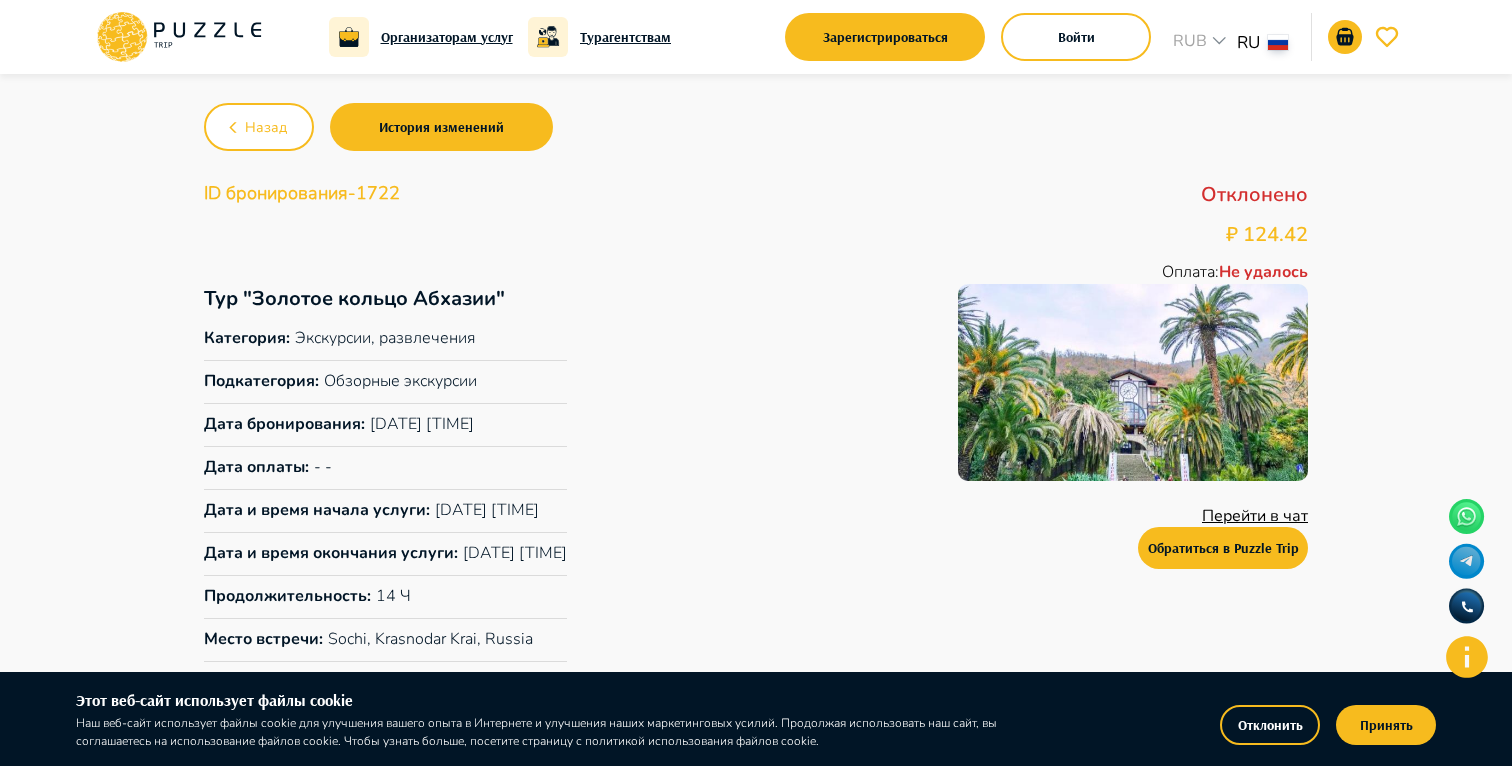 click on "ID бронирования  - 1722" at bounding box center [302, 195] 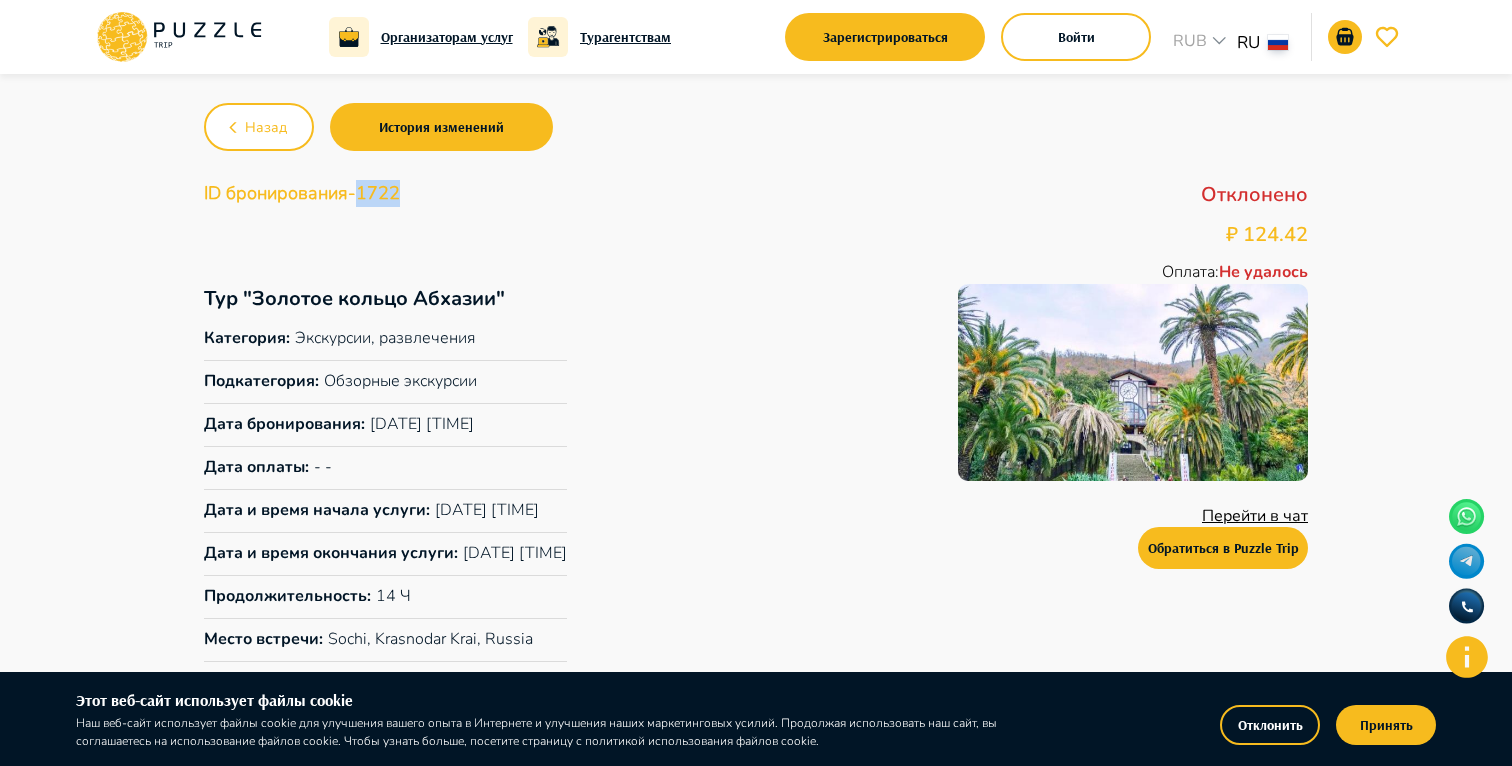 click on "ID бронирования  - 1722" at bounding box center (302, 195) 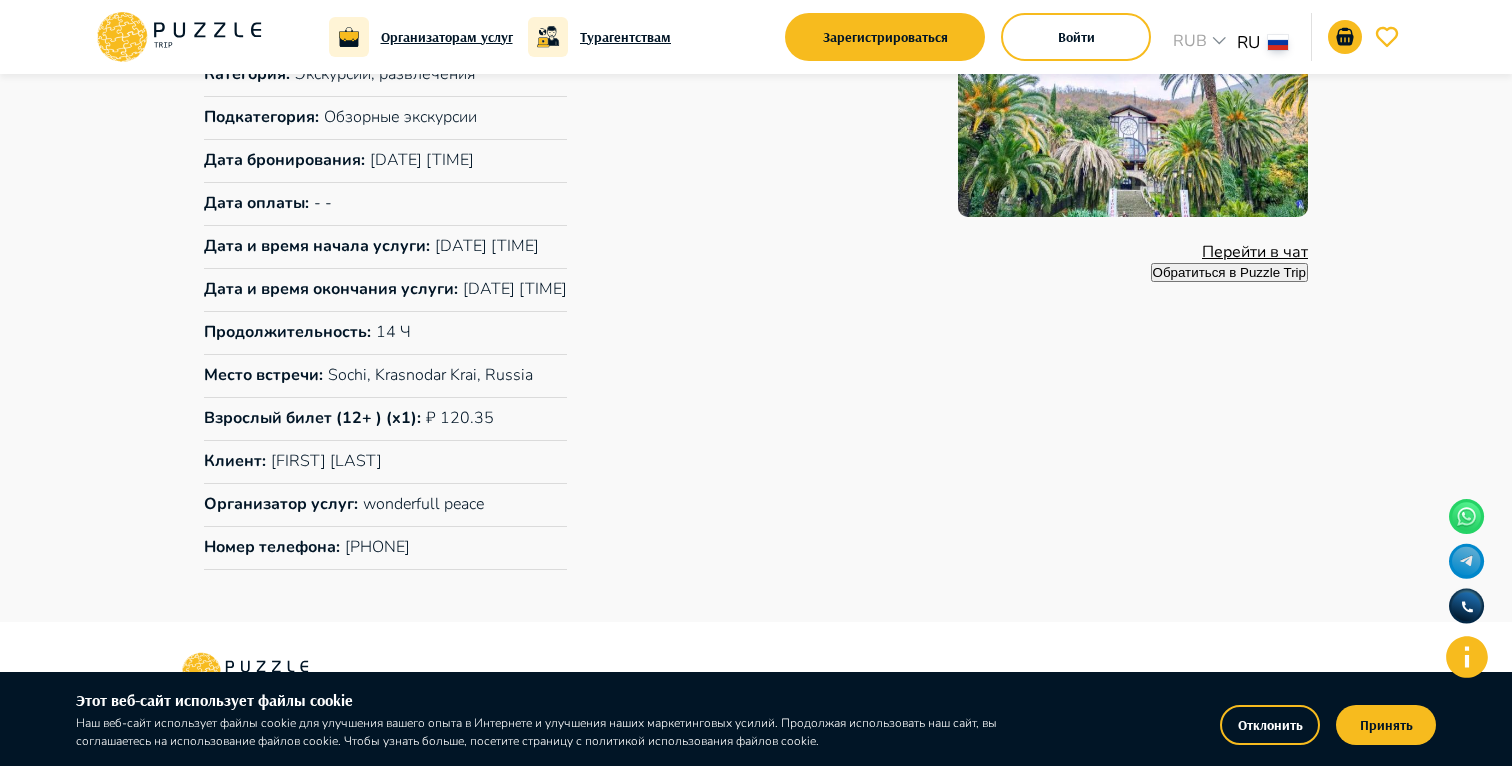 scroll, scrollTop: 0, scrollLeft: 0, axis: both 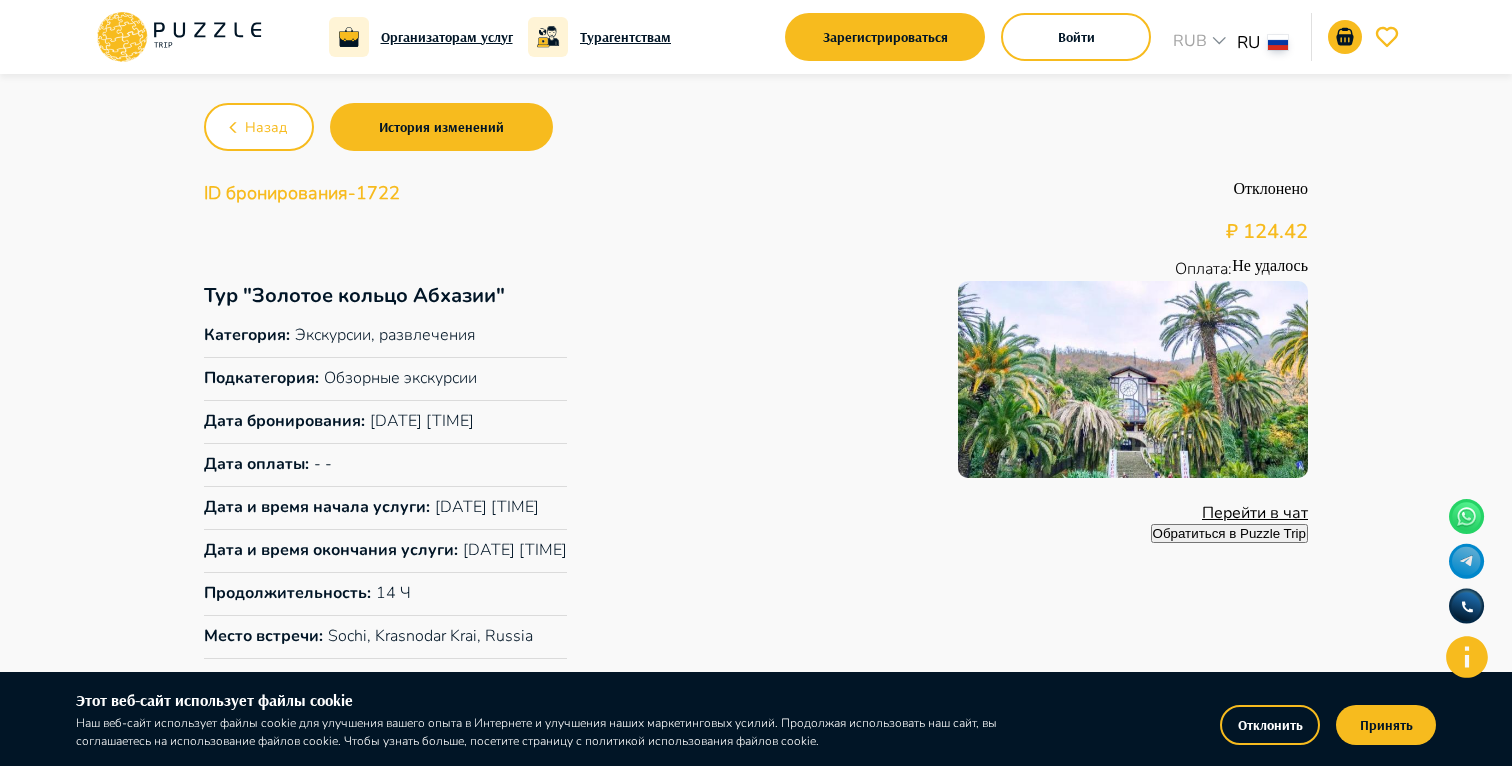 click on "Отклонено" at bounding box center [1270, 193] 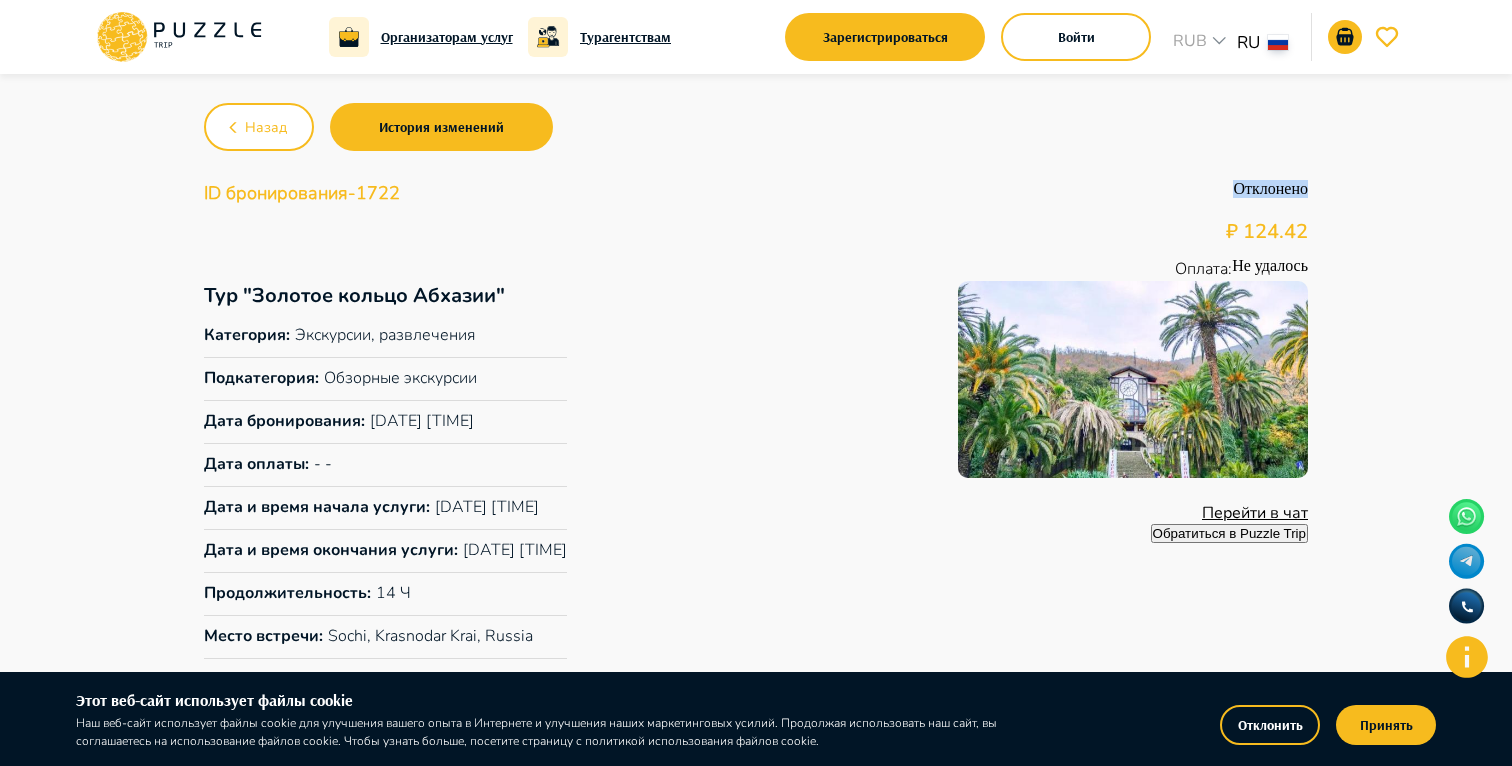 click on "Отклонено" at bounding box center [1270, 193] 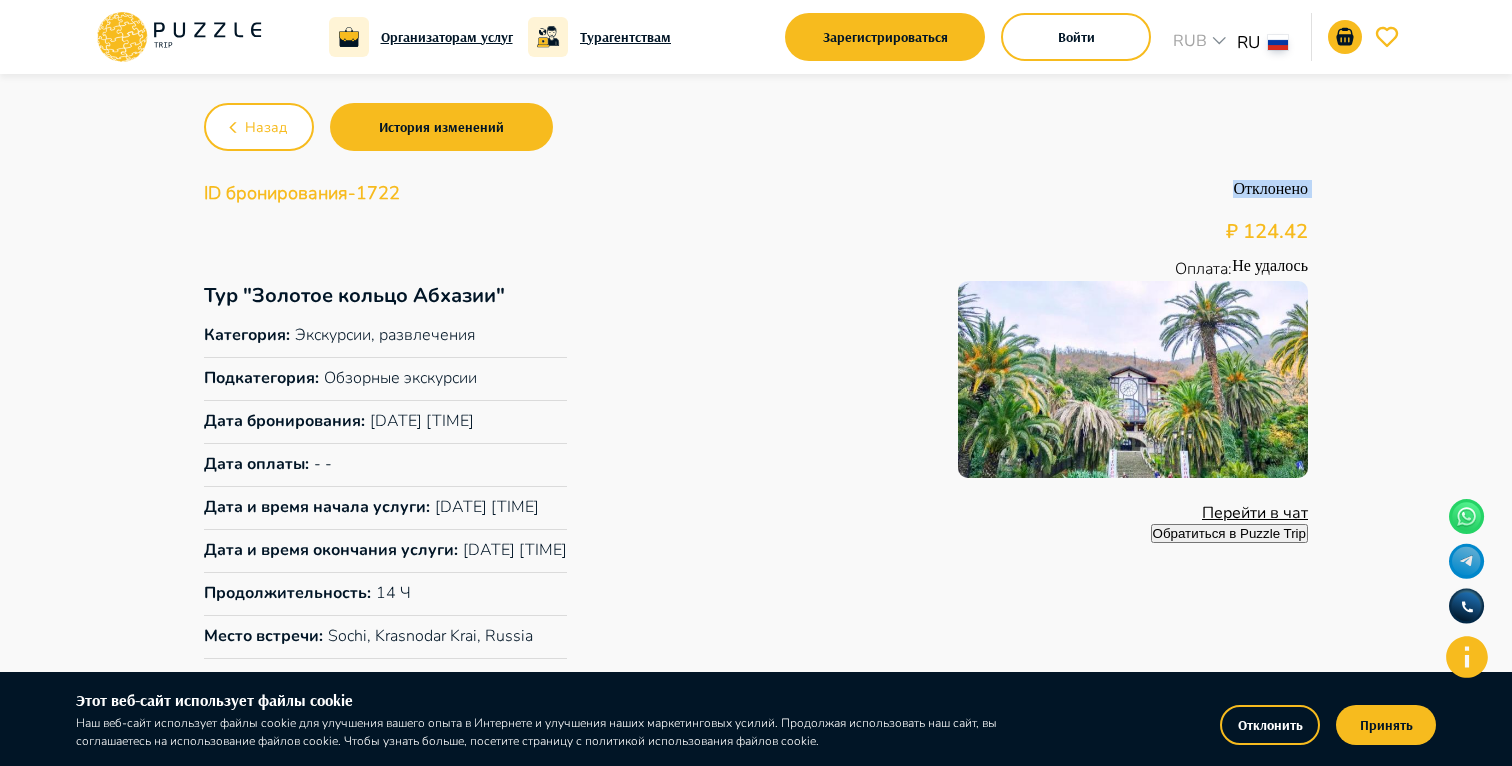 click on "Отклонено" at bounding box center (1270, 193) 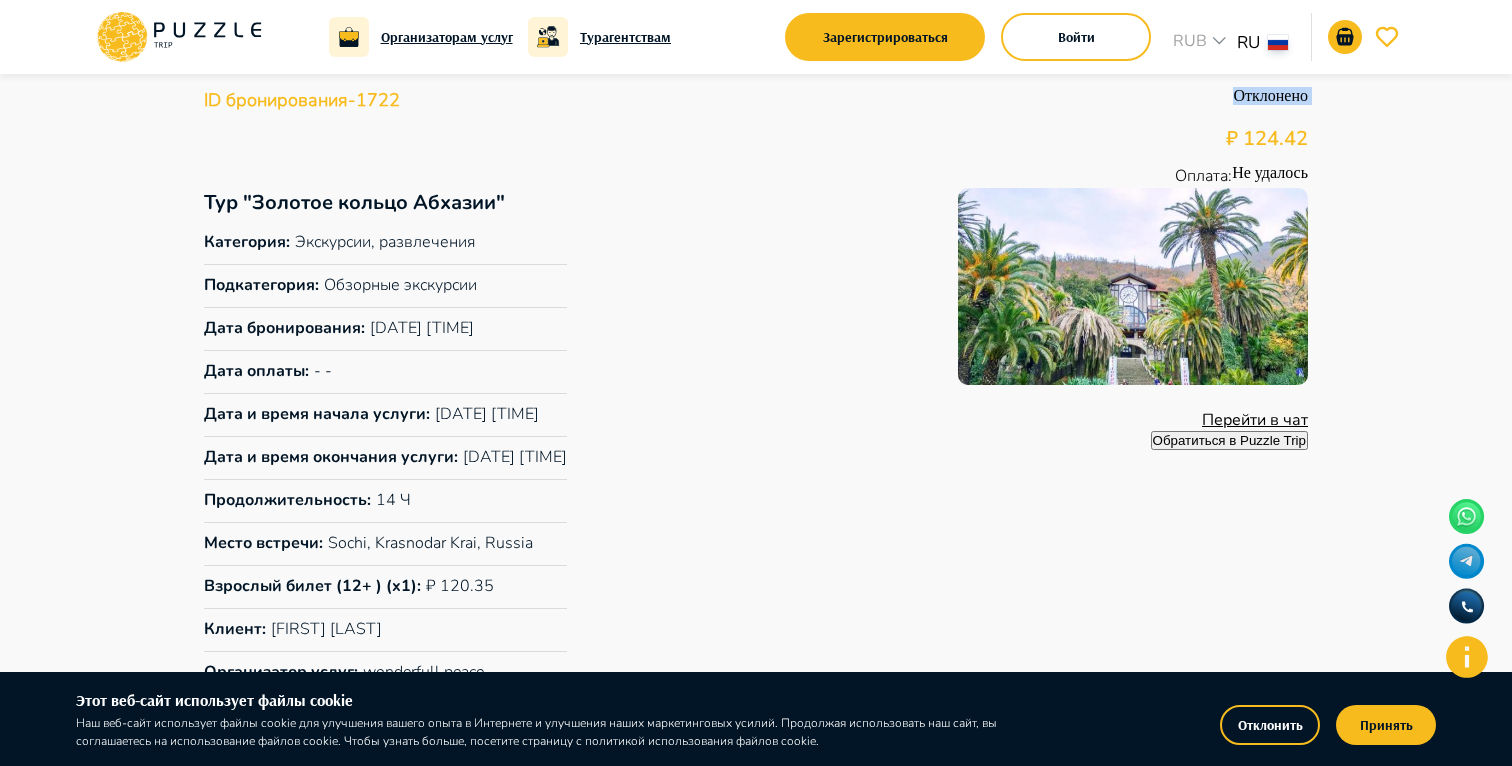 scroll, scrollTop: 0, scrollLeft: 0, axis: both 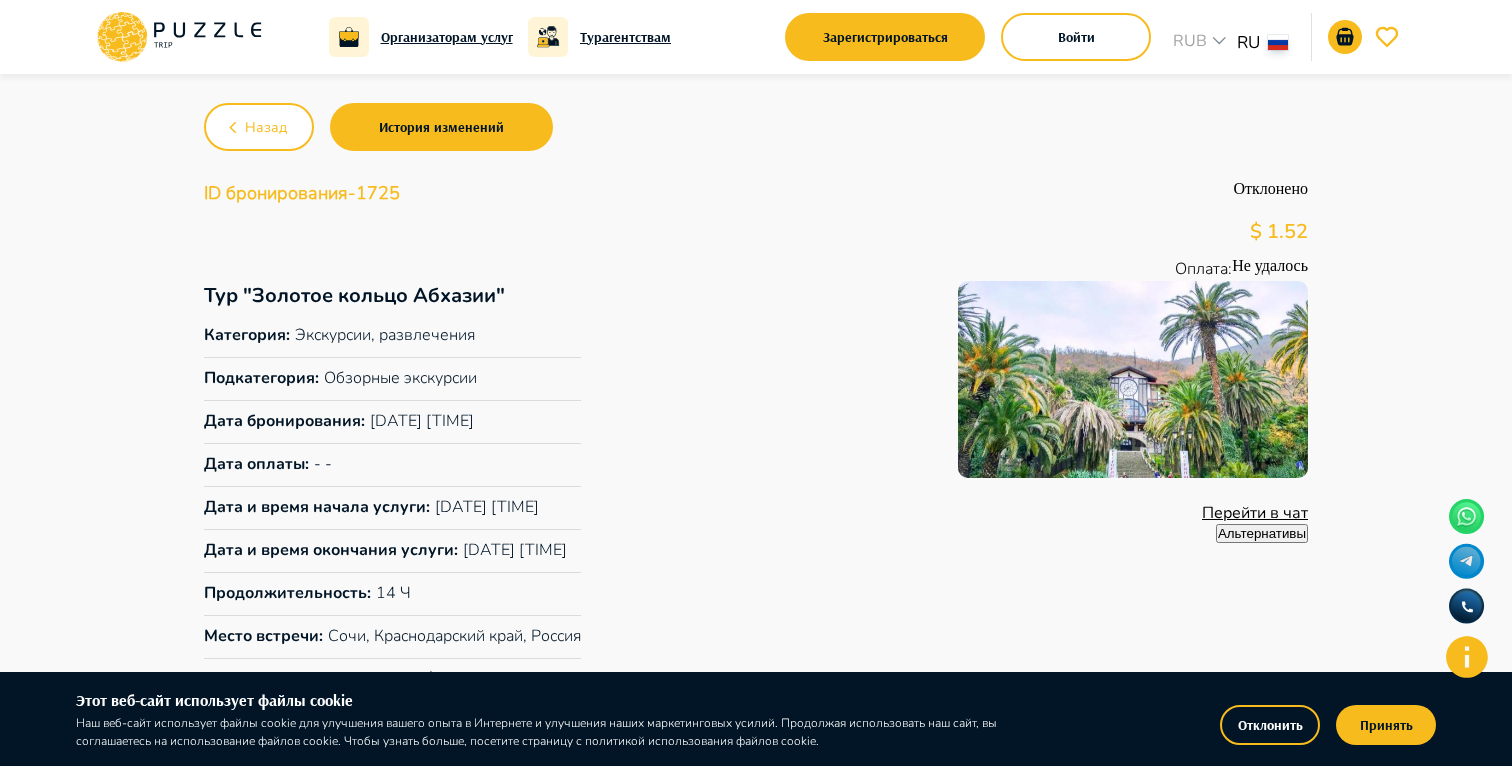 click on "Альтернативы" at bounding box center (1262, 533) 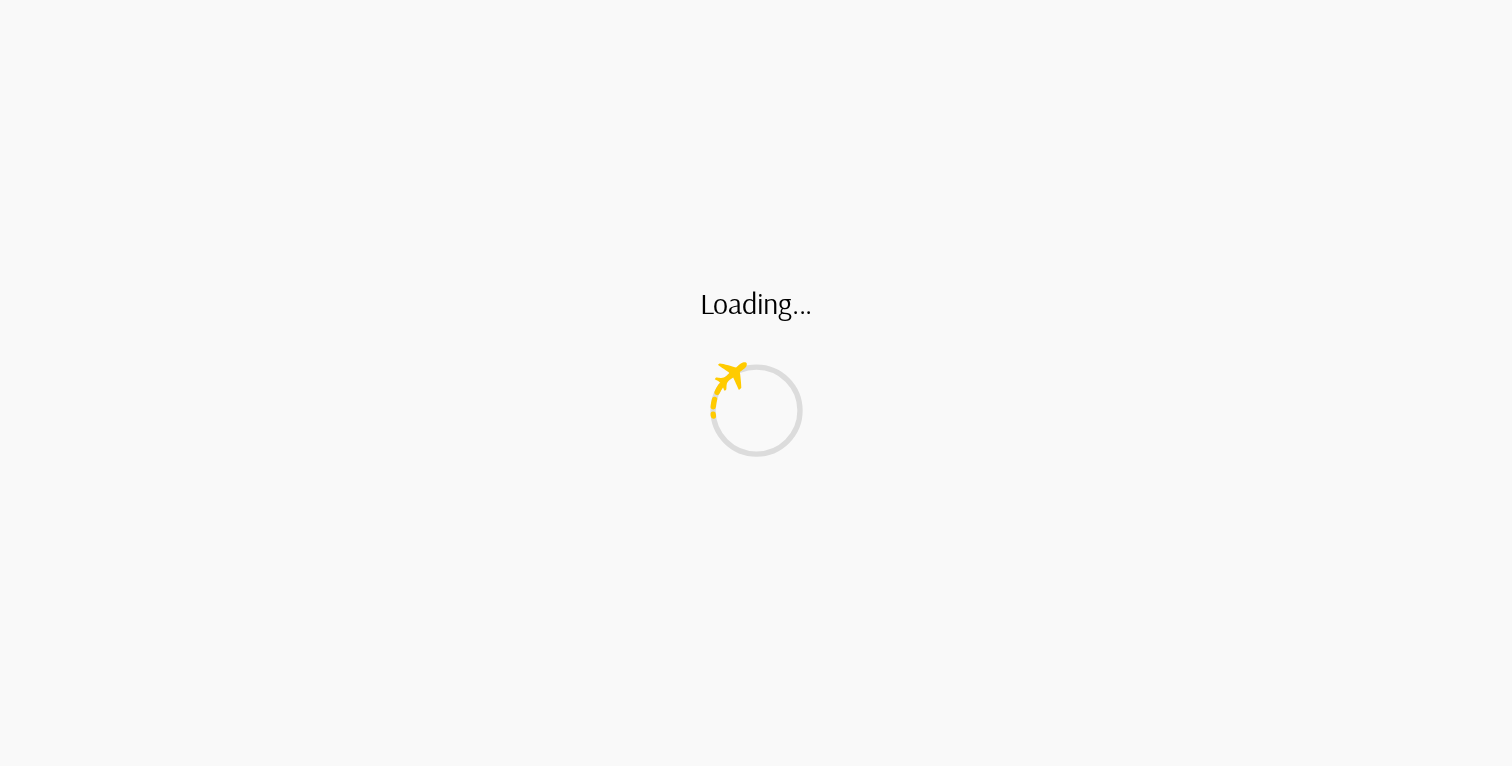 scroll, scrollTop: 0, scrollLeft: 0, axis: both 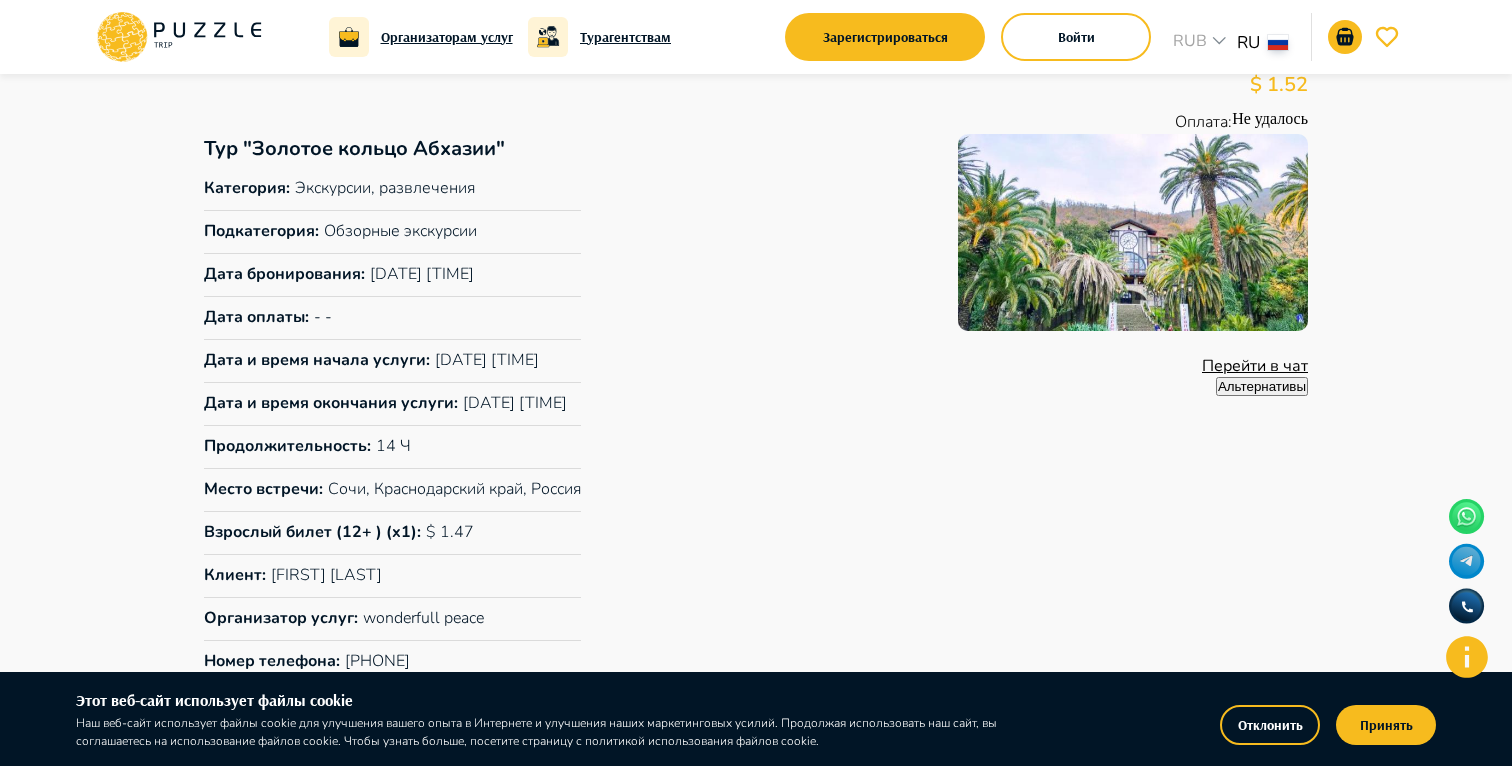 click on "Альтернативы" at bounding box center [1262, 386] 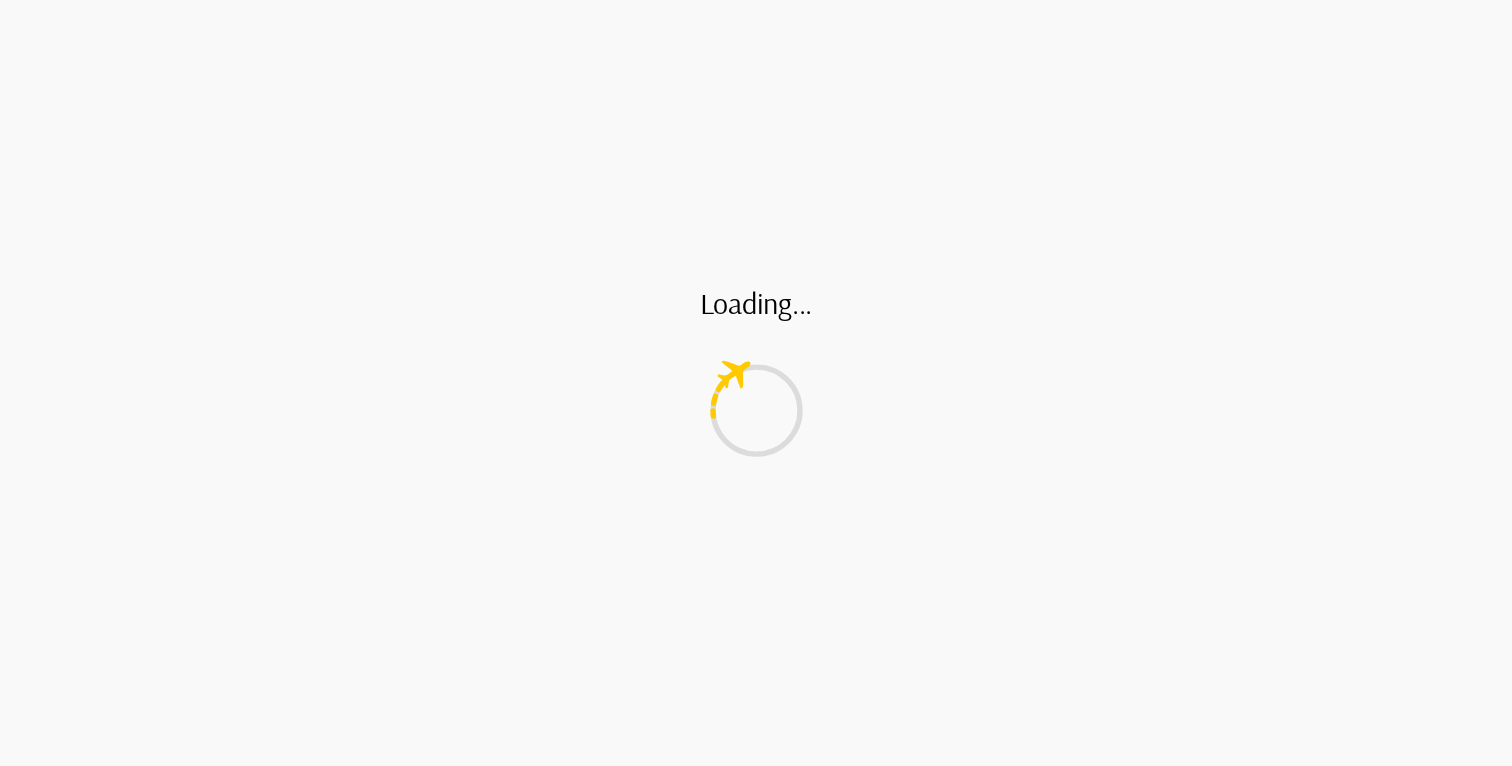 scroll, scrollTop: 0, scrollLeft: 0, axis: both 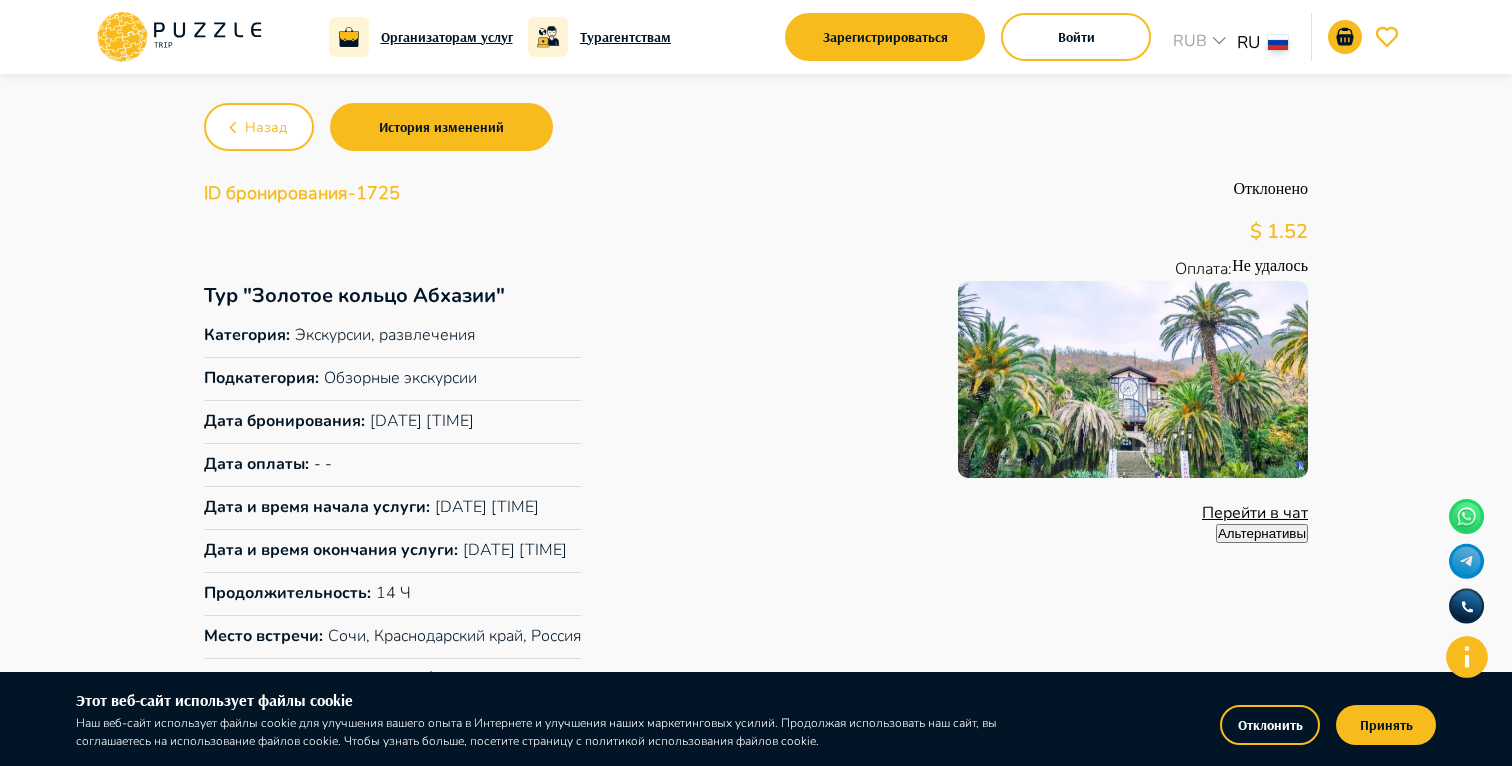 click on "Альтернативы" at bounding box center [1262, 533] 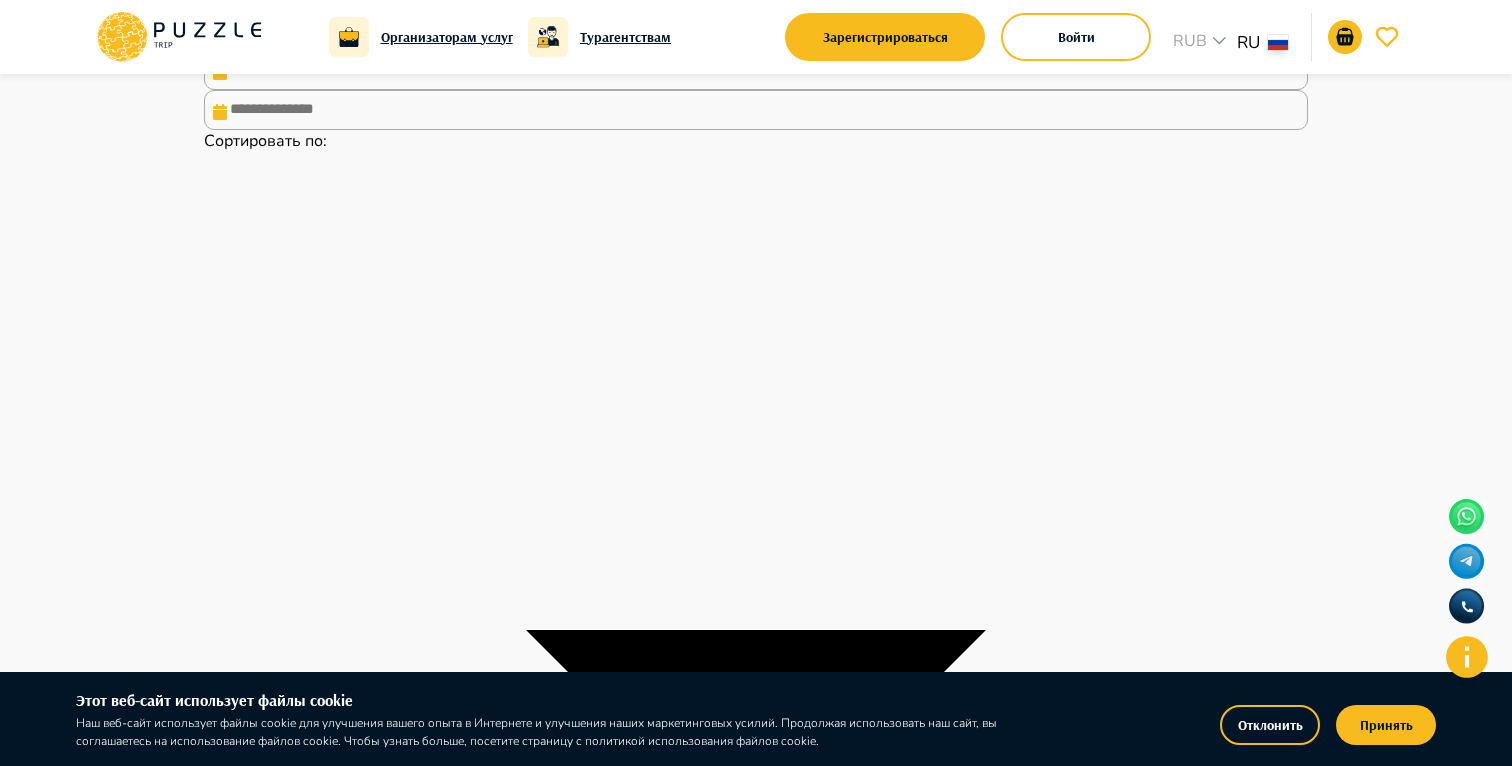 scroll, scrollTop: 129, scrollLeft: 0, axis: vertical 